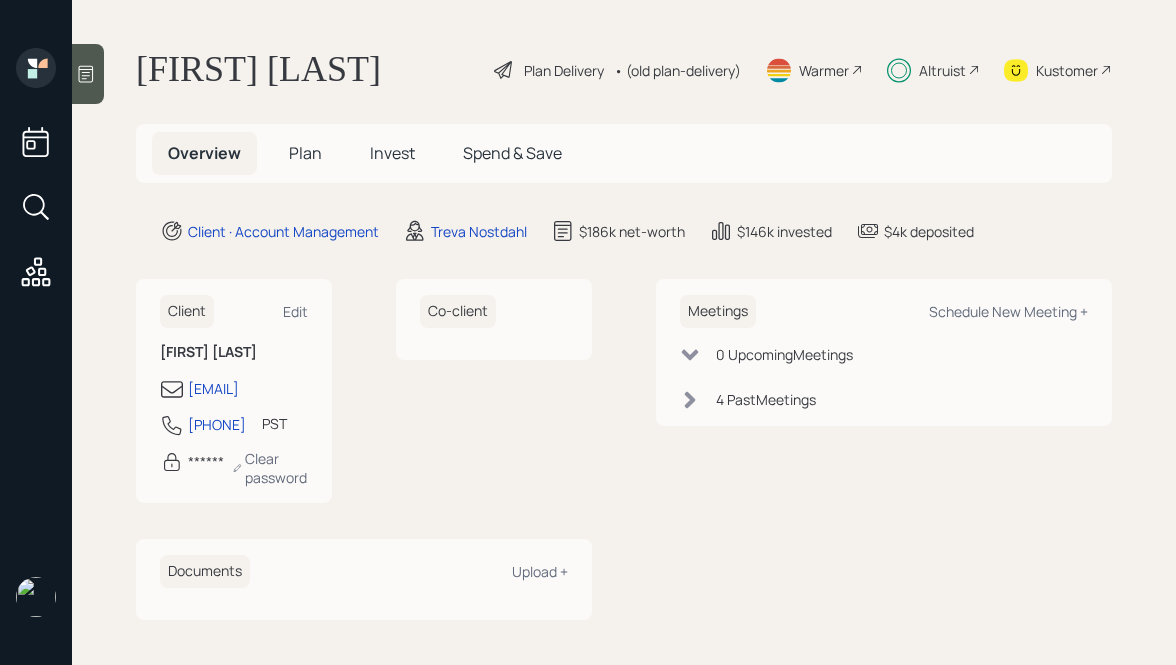 scroll, scrollTop: 0, scrollLeft: 0, axis: both 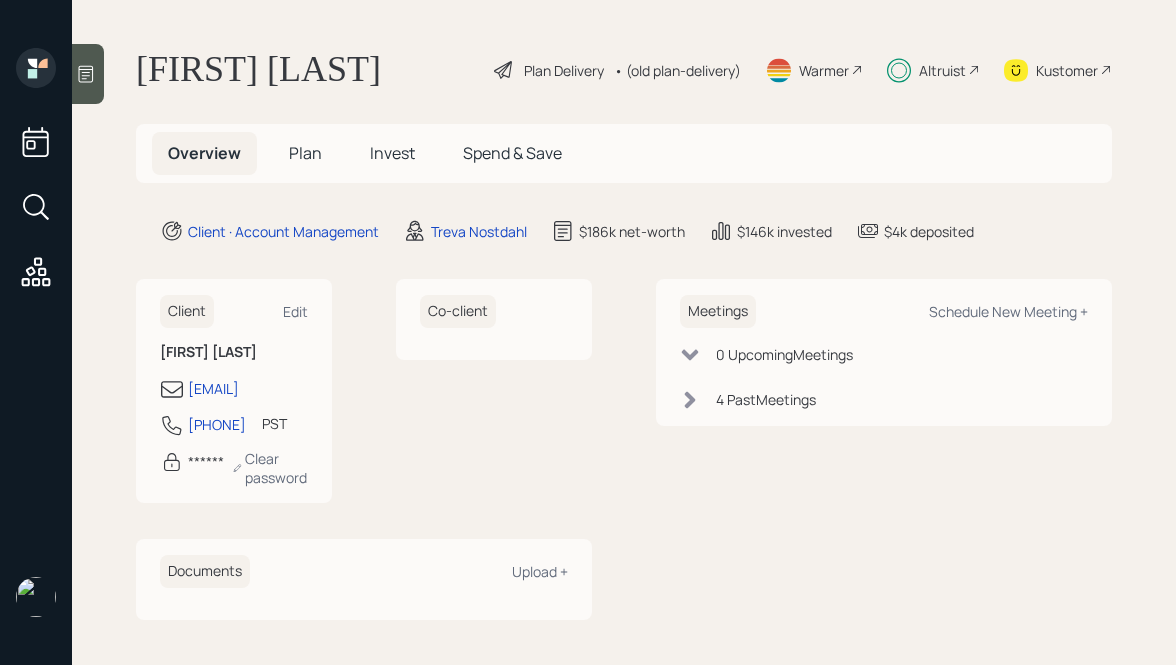 click on "Invest" at bounding box center [305, 153] 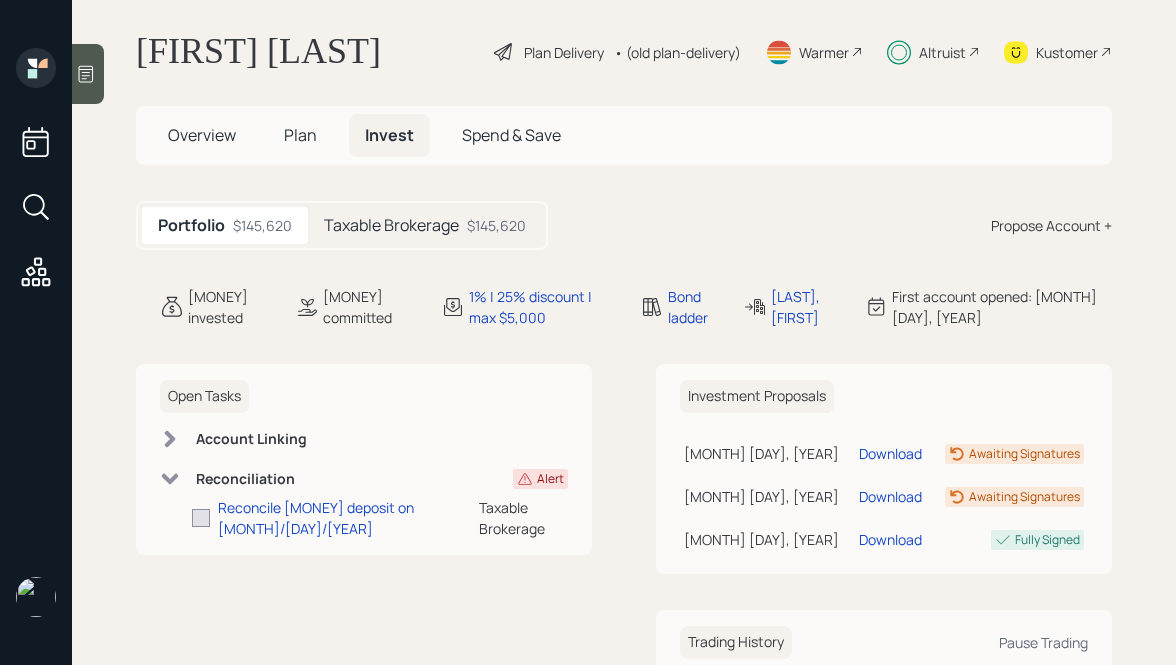 scroll, scrollTop: 0, scrollLeft: 0, axis: both 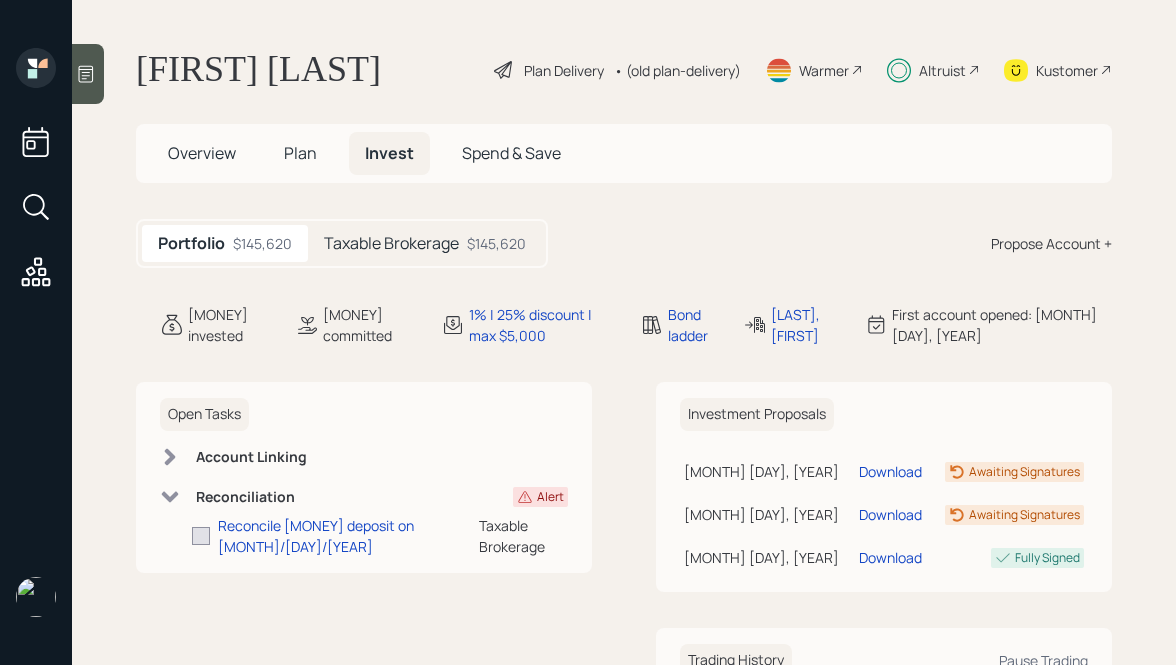 click on "Taxable Brokerage" at bounding box center [391, 243] 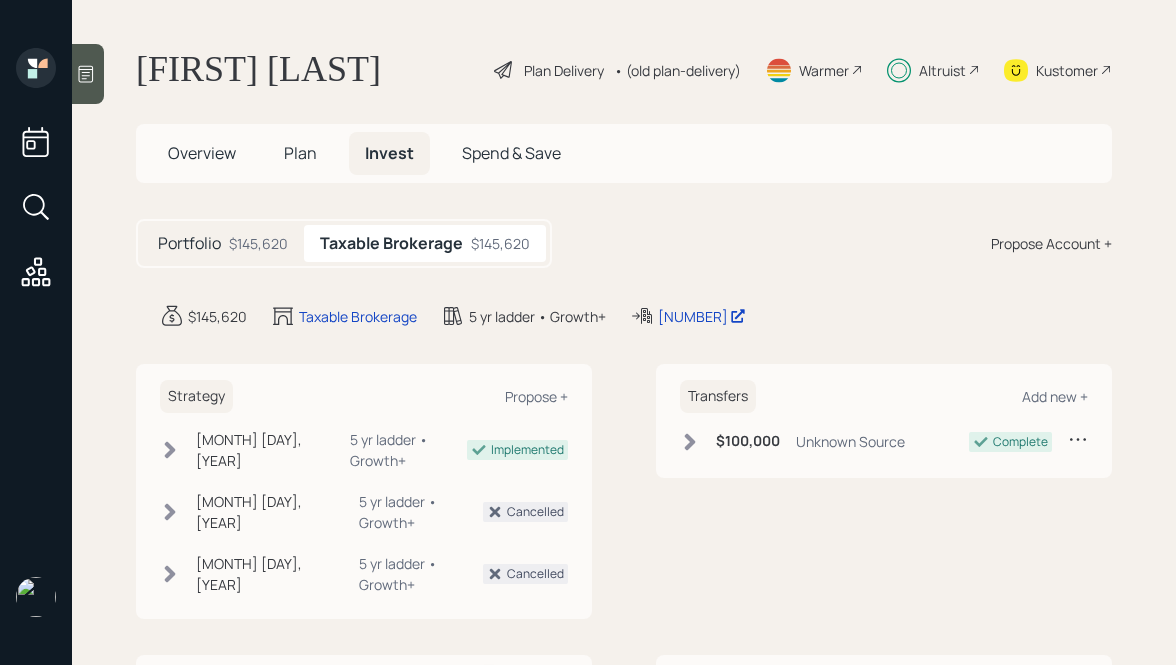 click on "$145,620" at bounding box center [258, 243] 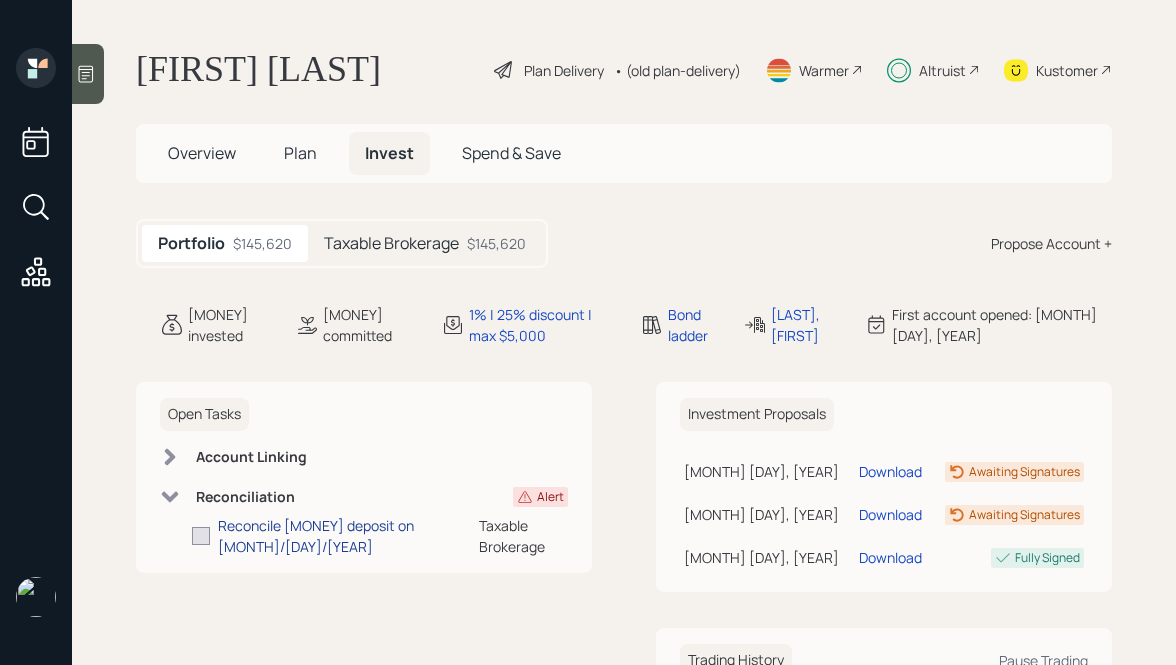 click on "Reconcile [MONEY] deposit on [MONTH]/[DAY]/[YEAR]" at bounding box center (348, 536) 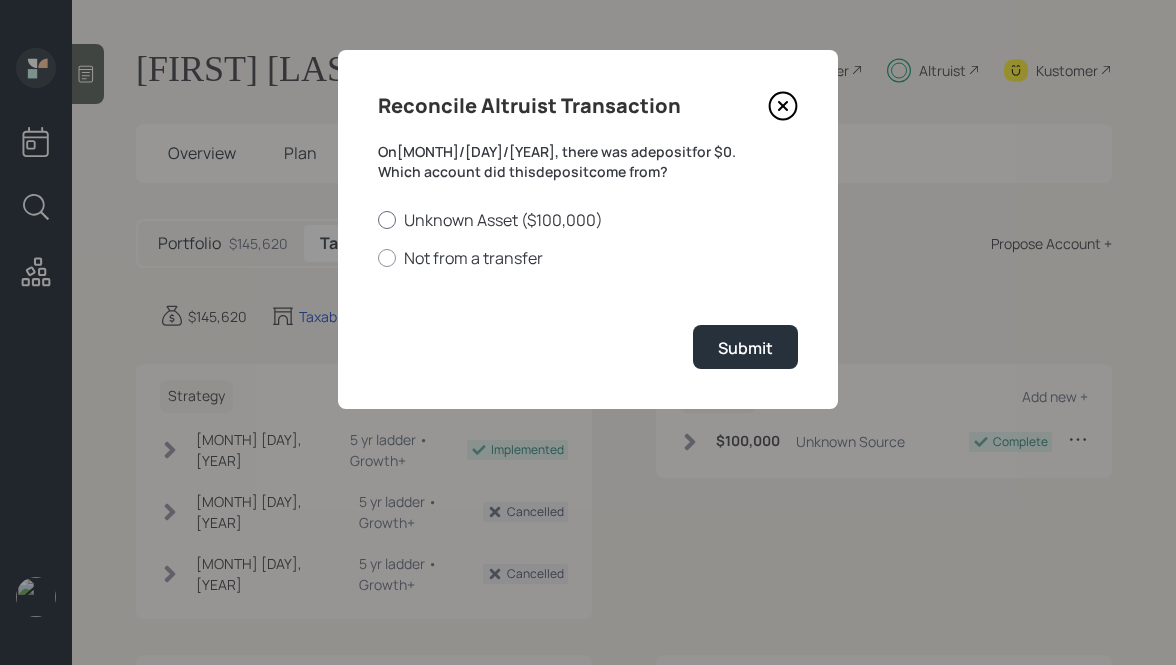 click on "Unknown Asset ($100,000)" at bounding box center [588, 220] 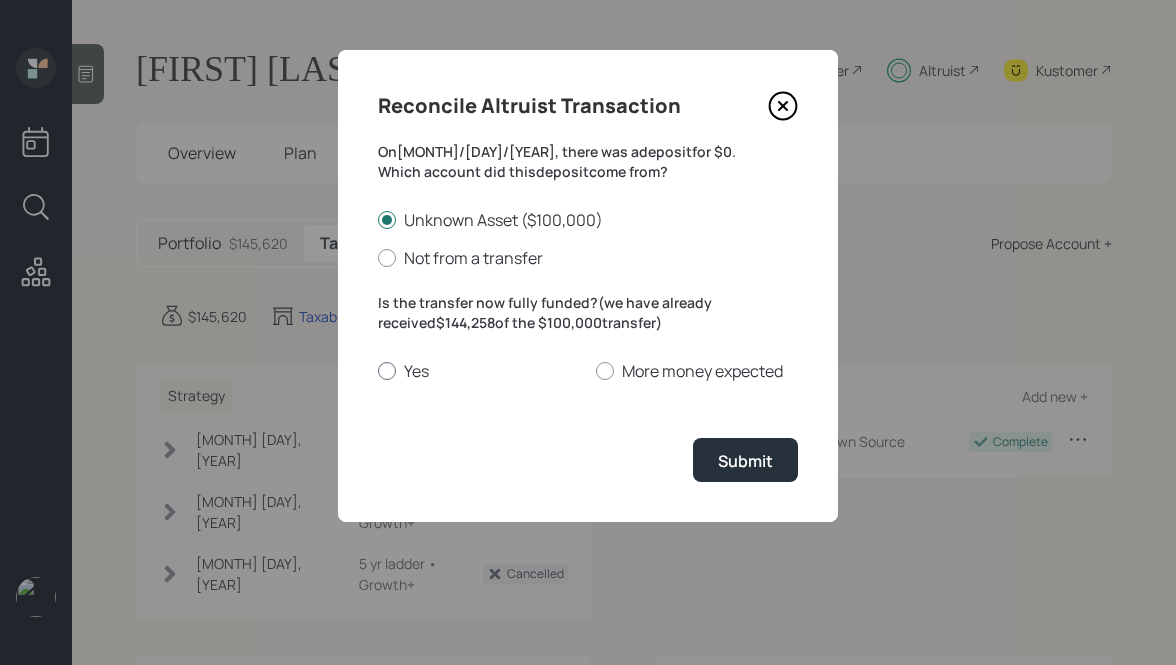 click on "Yes" at bounding box center [479, 371] 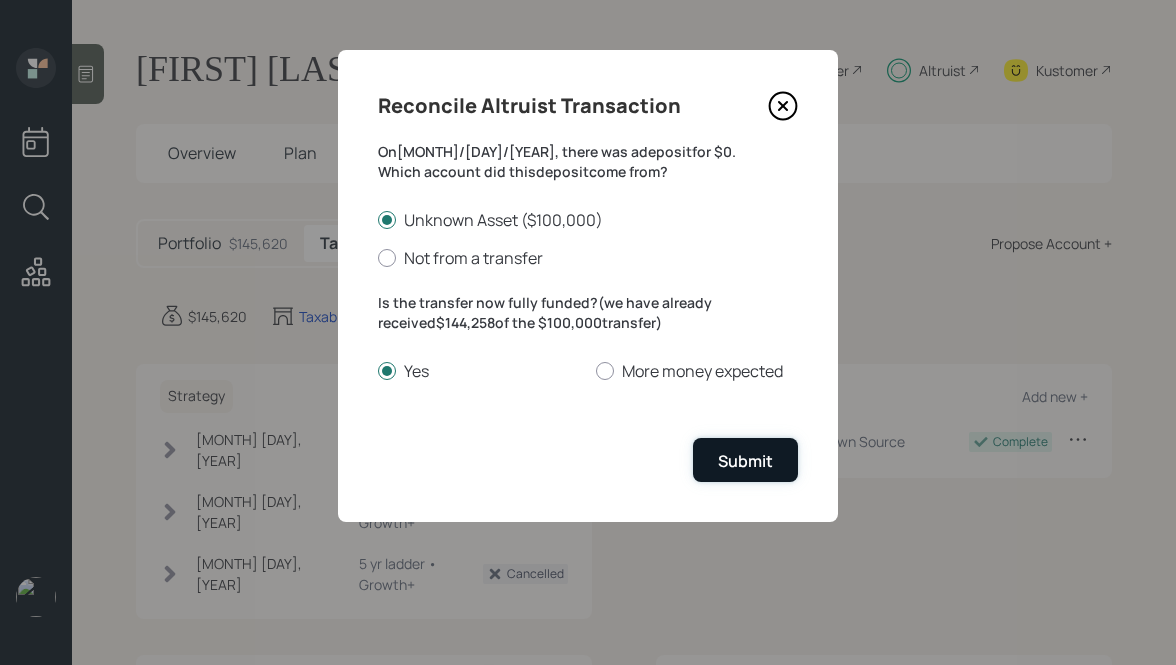 click on "Submit" at bounding box center (745, 461) 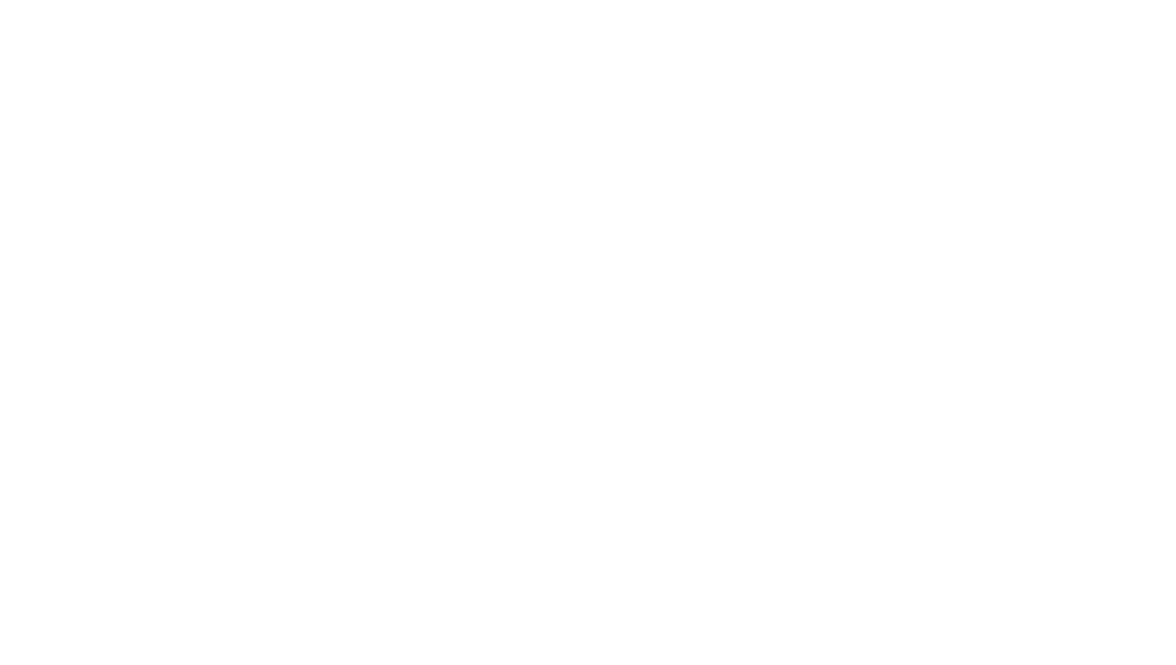 scroll, scrollTop: 0, scrollLeft: 0, axis: both 